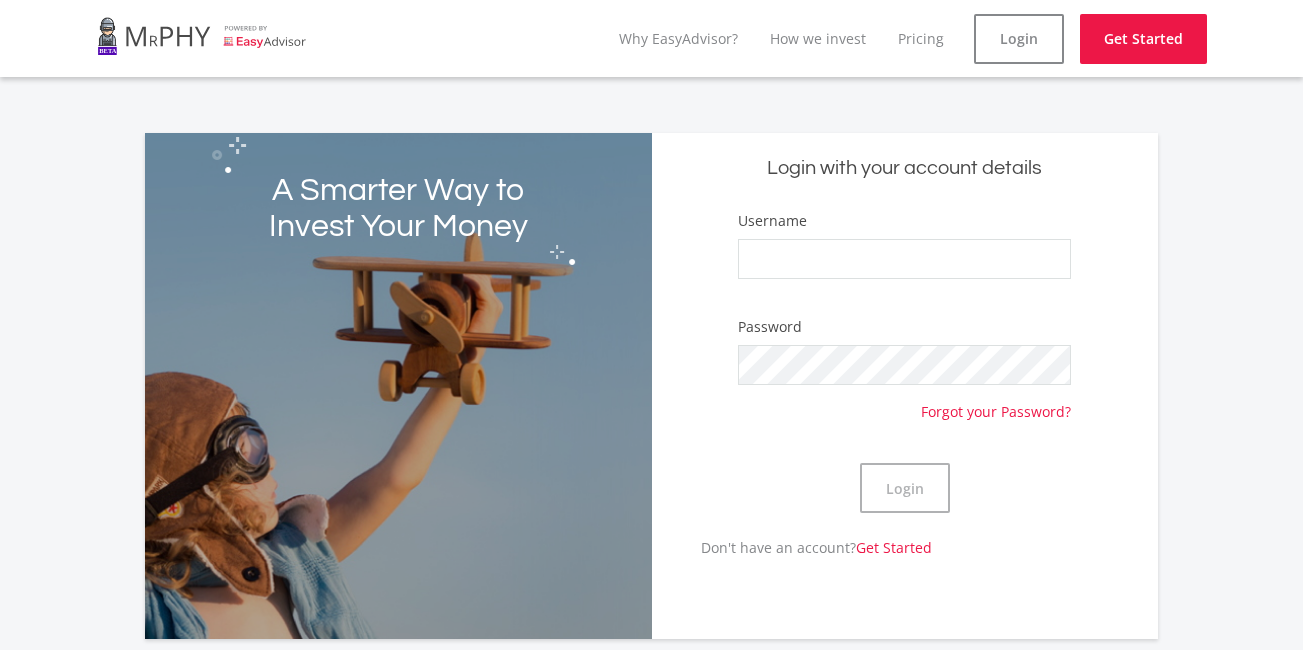 scroll, scrollTop: 0, scrollLeft: 0, axis: both 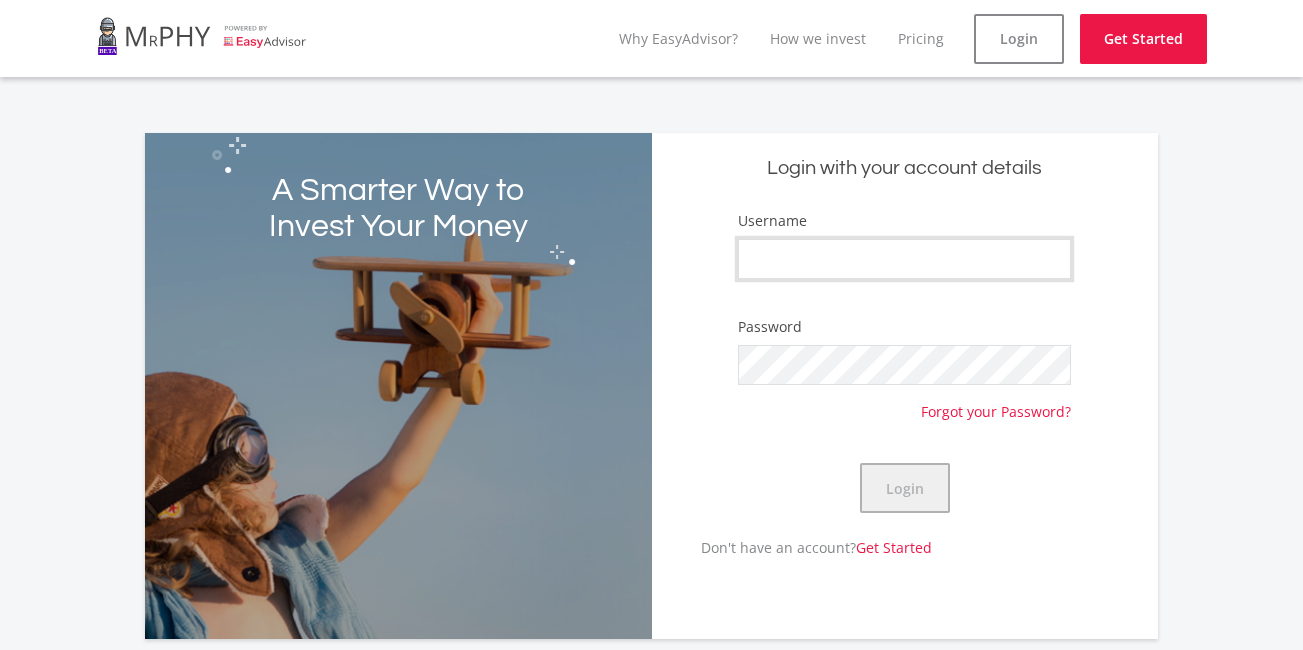 type on "[ACCOUNT_ID]" 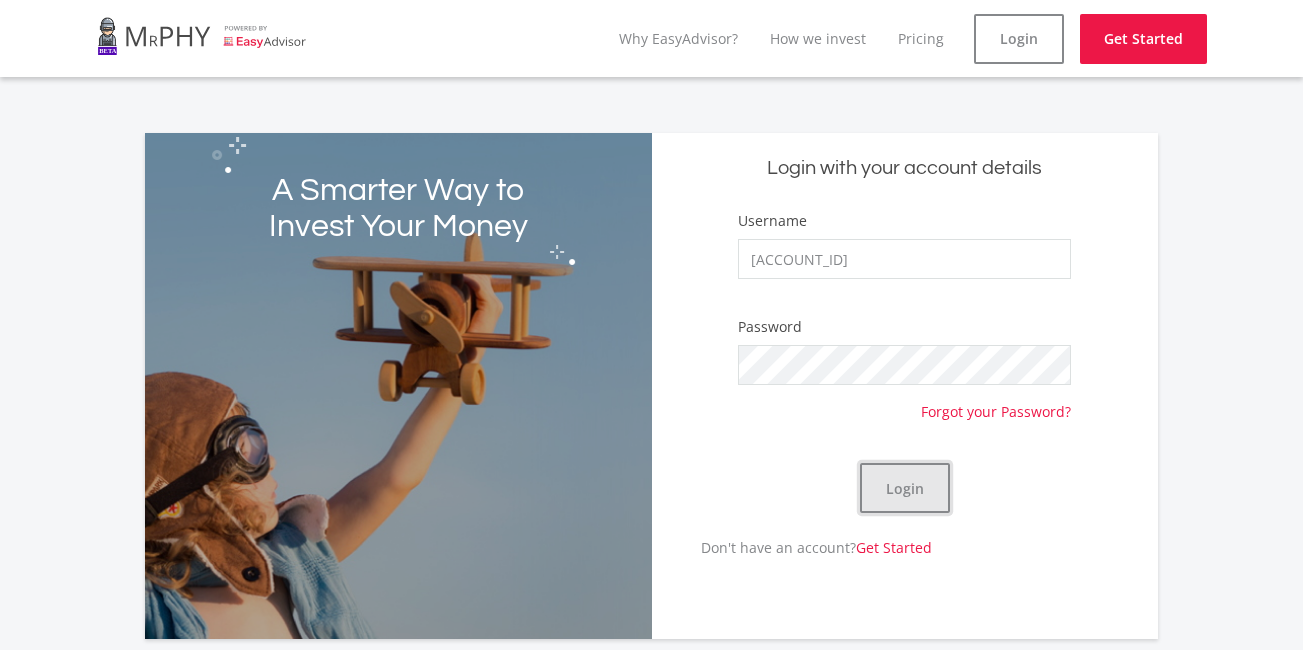 click on "Login" 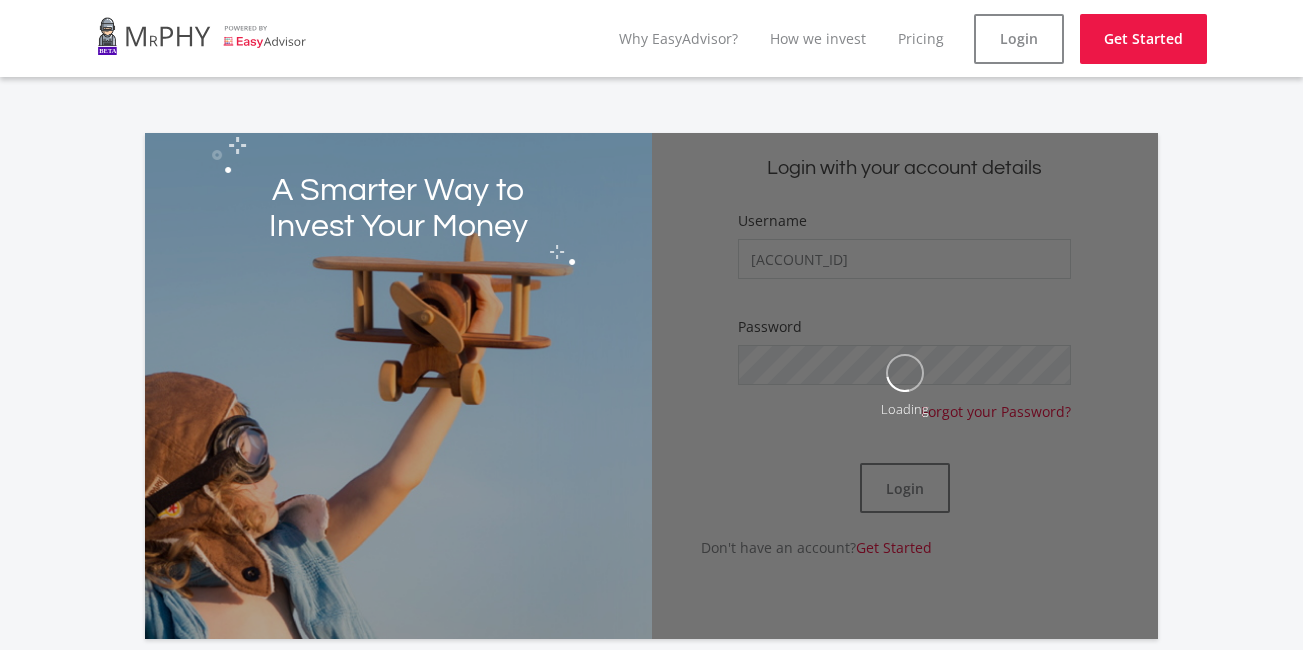 drag, startPoint x: 390, startPoint y: 208, endPoint x: 390, endPoint y: 219, distance: 11 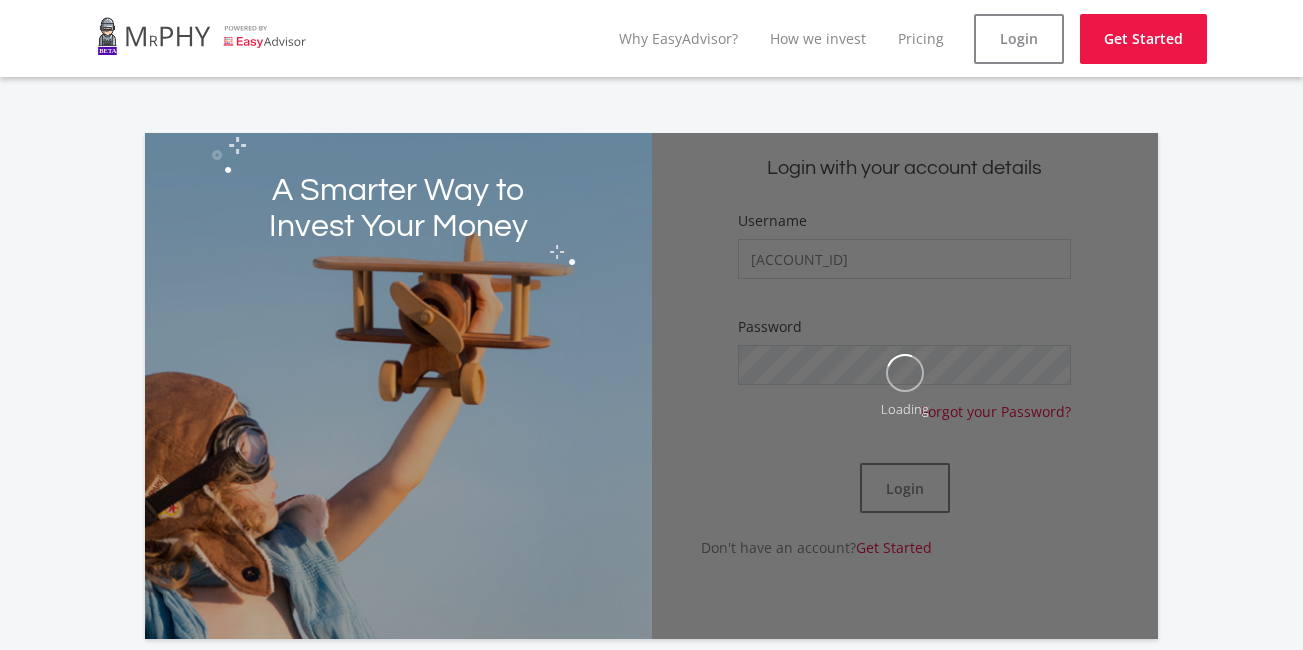click on "A Smarter Way to Invest Your Money" 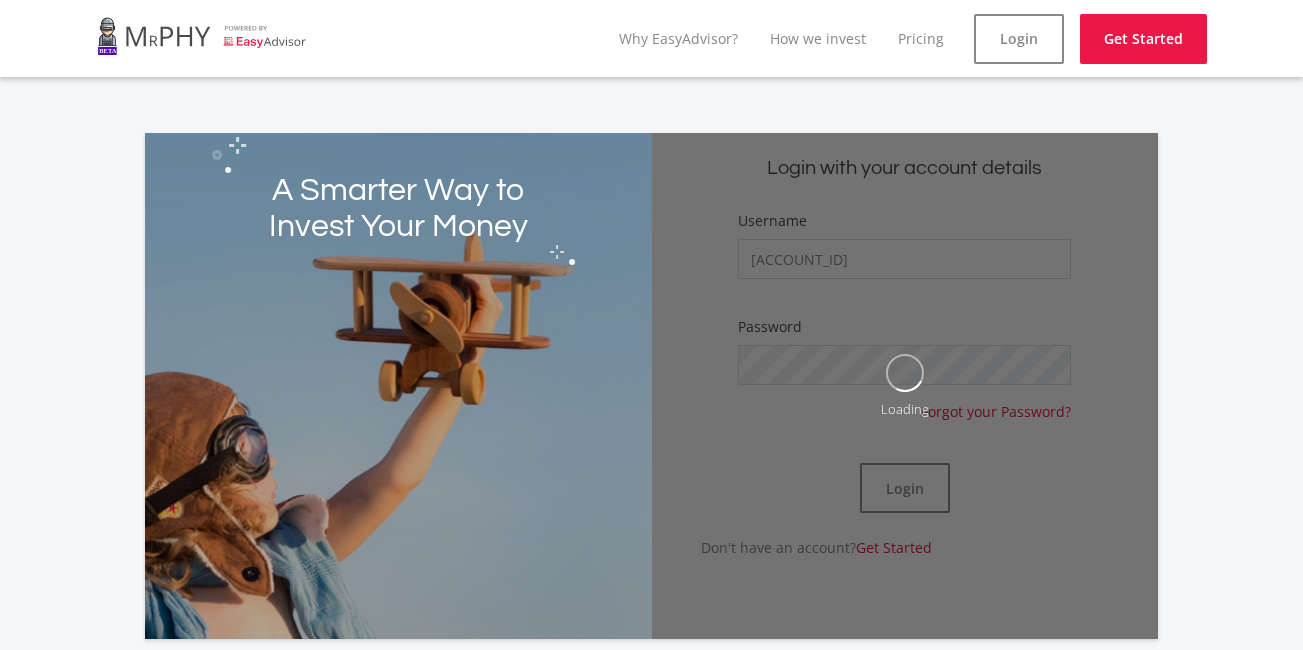 click on "A Smarter Way to Invest Your Money" 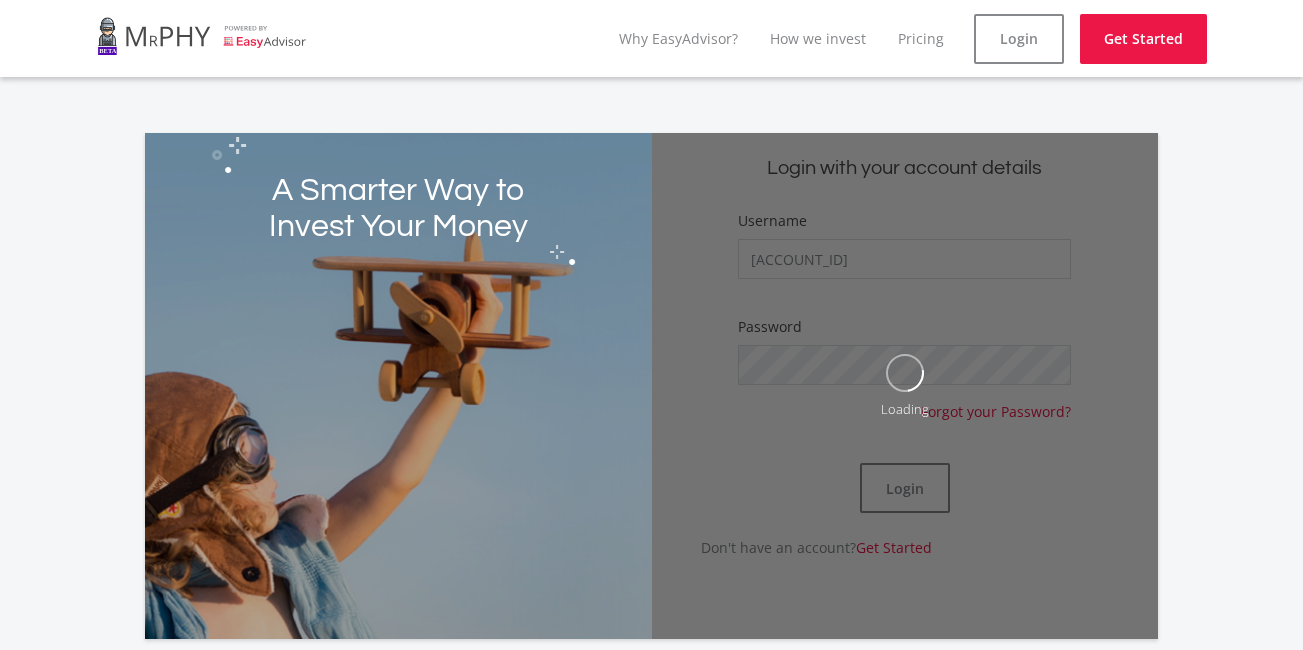 click on "A Smarter Way to Invest Your Money" 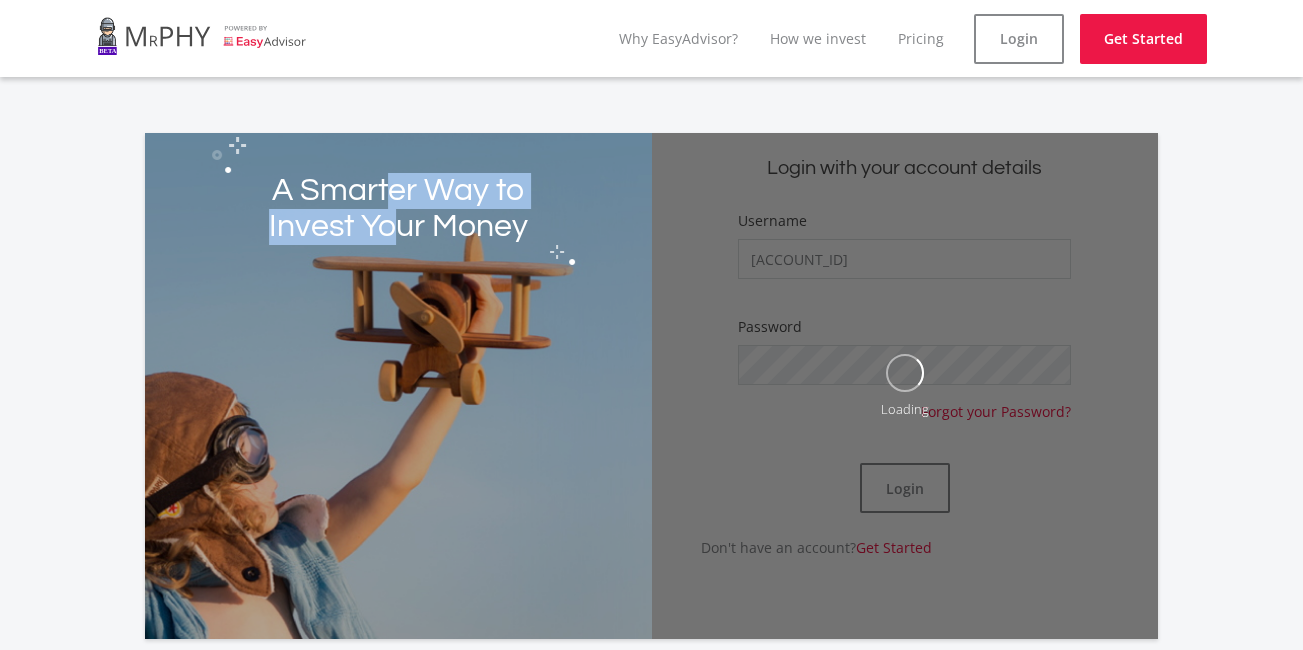 click on "A Smarter Way to Invest Your Money" 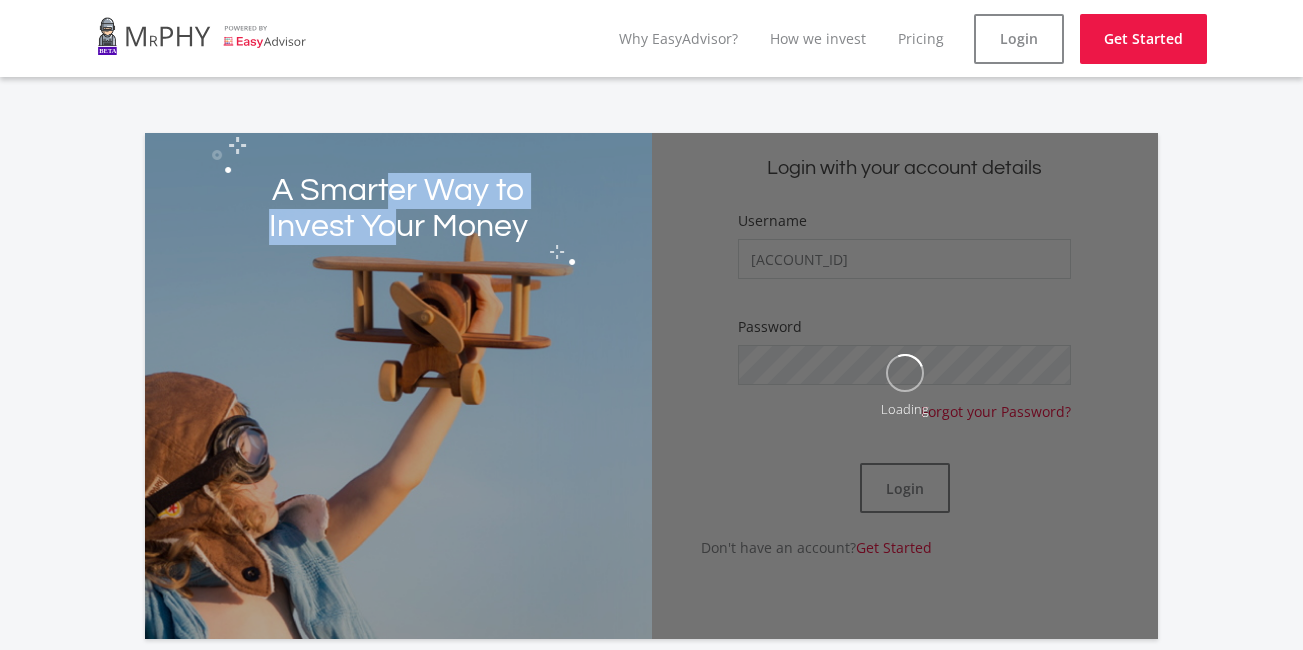 click on "A Smarter Way to Invest Your Money" 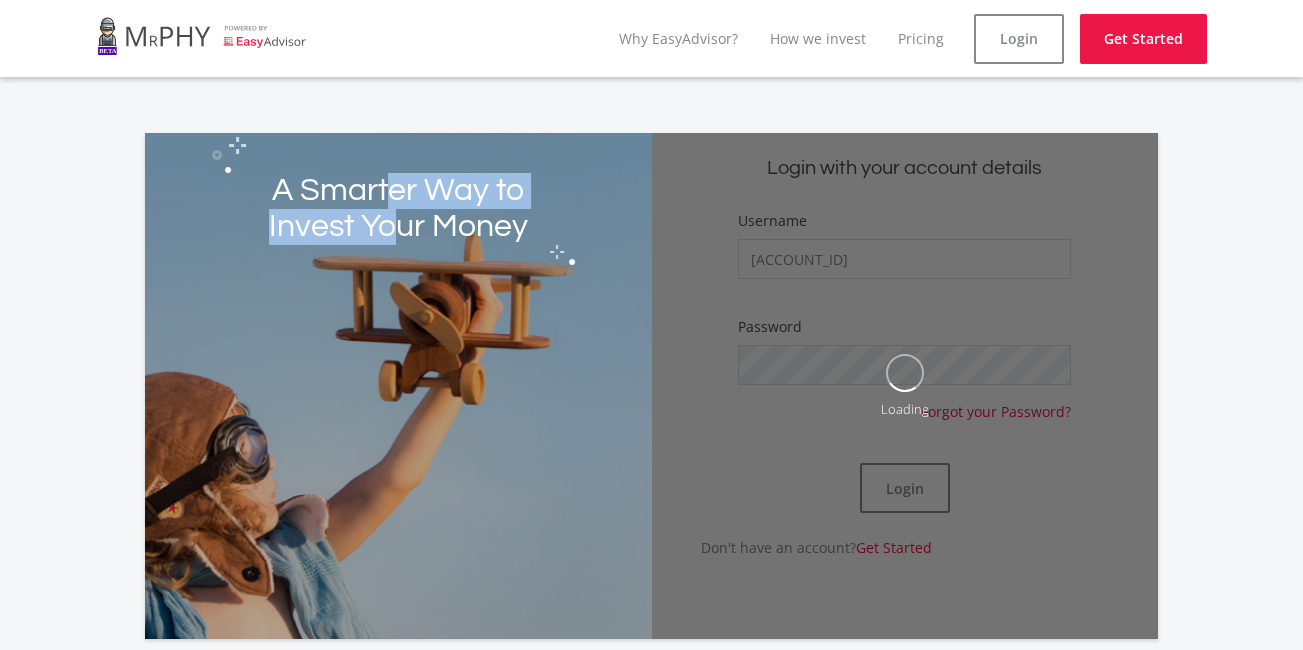 click on "A Smarter Way to Invest Your Money" 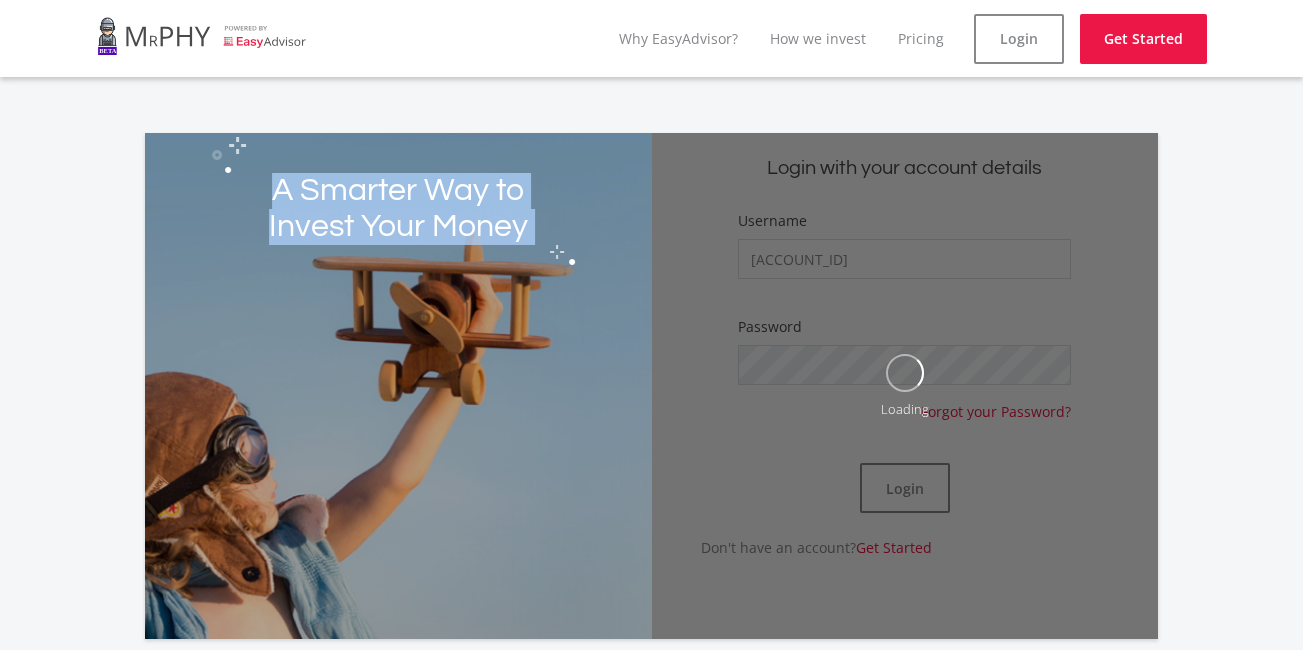 drag, startPoint x: 390, startPoint y: 219, endPoint x: 446, endPoint y: 195, distance: 60.926186 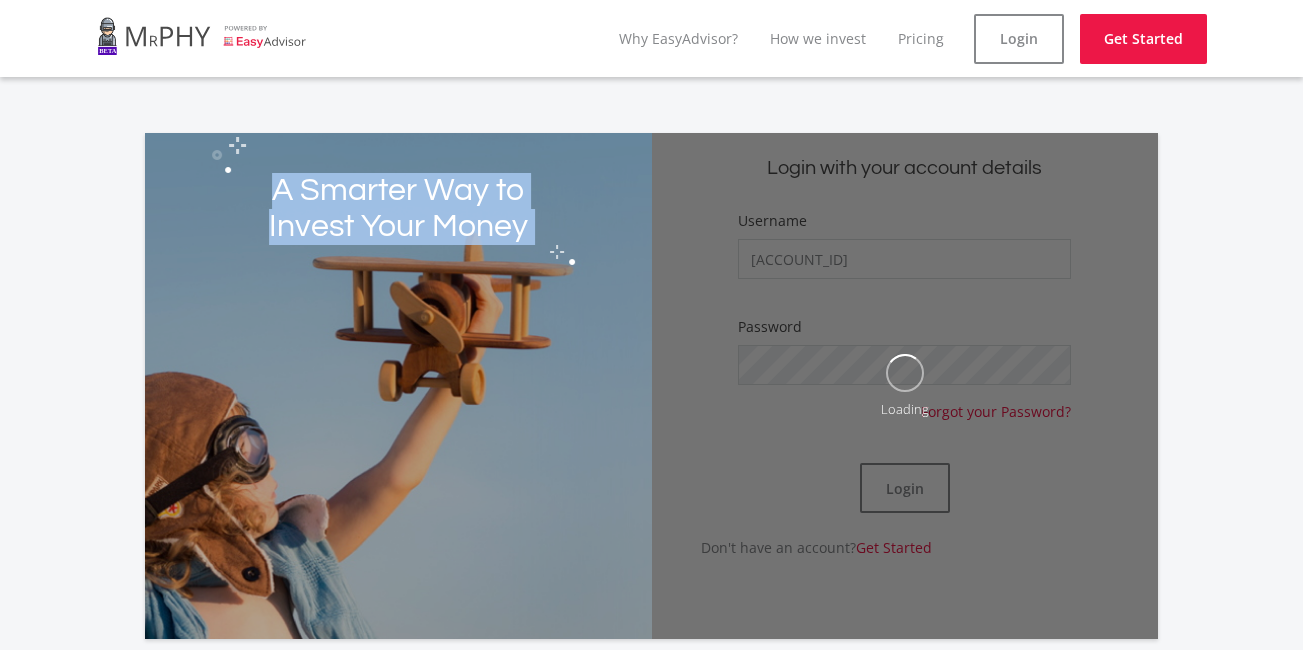 click on "A Smarter Way to Invest Your Money" 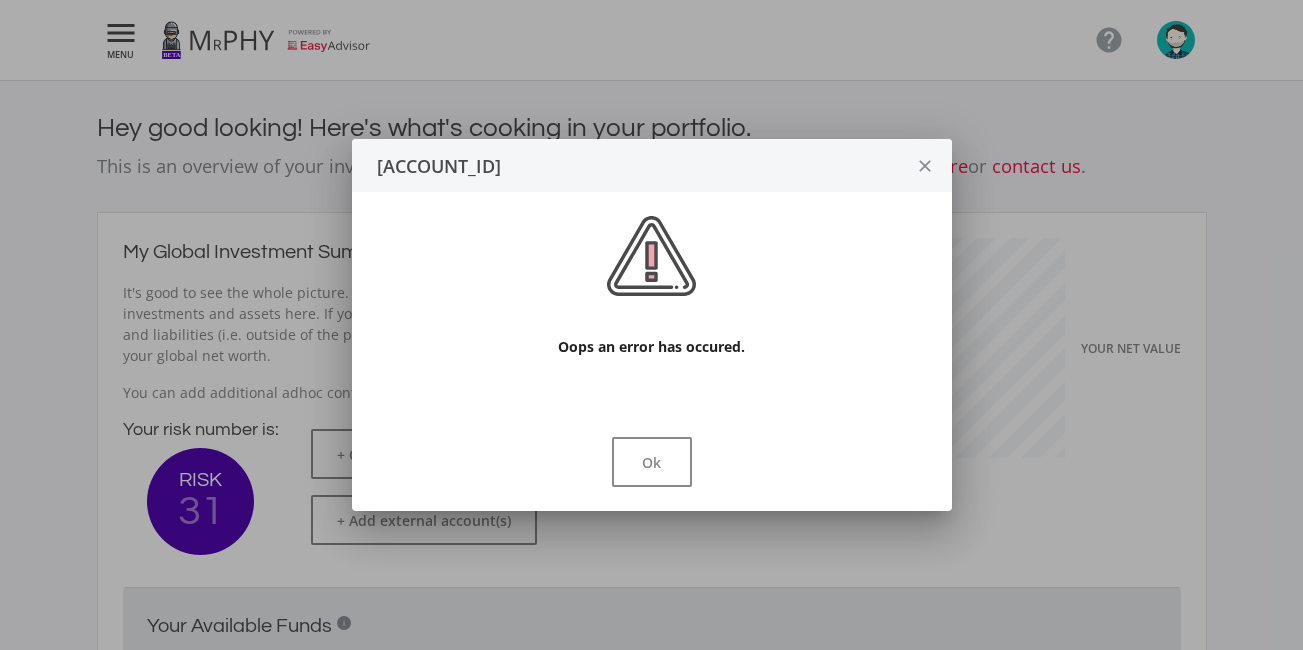 scroll, scrollTop: 999682, scrollLeft: 999451, axis: both 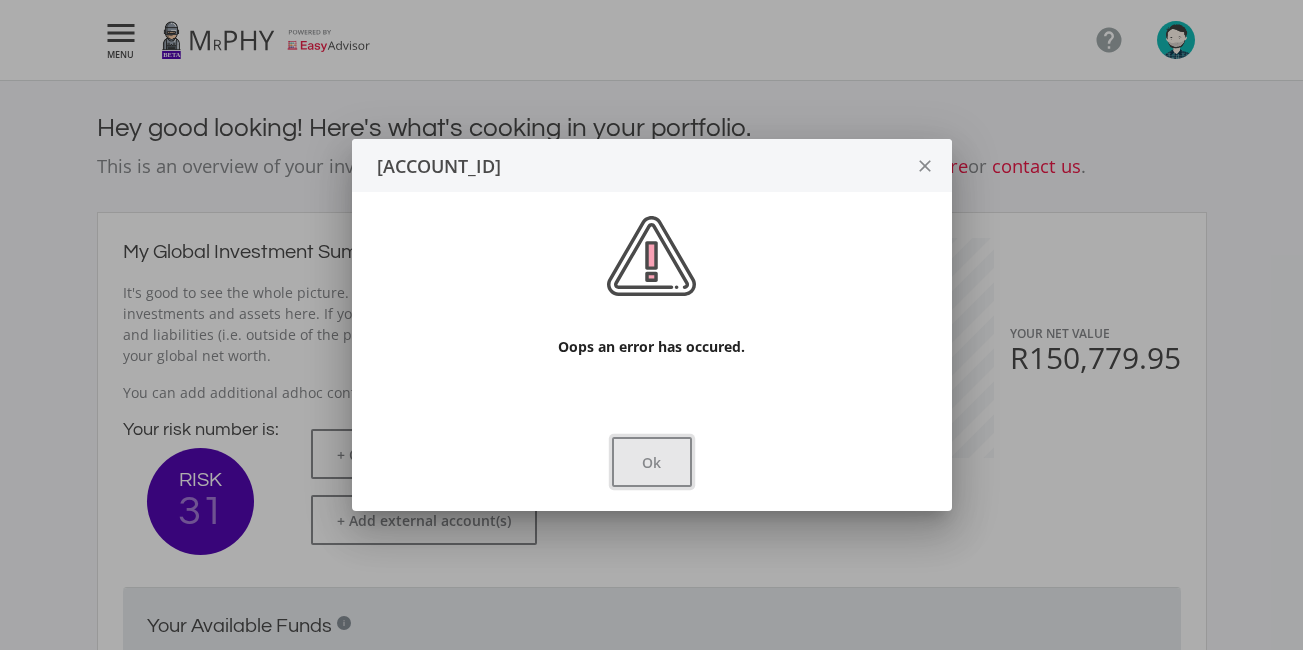 click on "Ok" at bounding box center [652, 462] 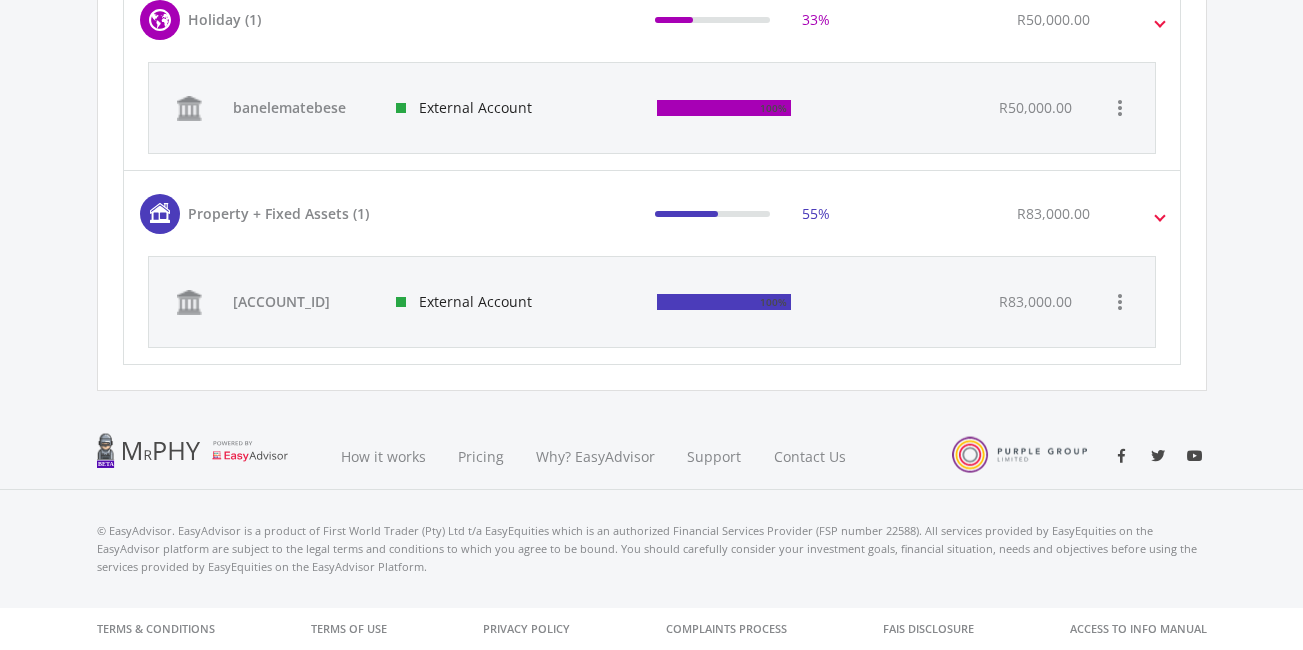 scroll, scrollTop: 2302, scrollLeft: 0, axis: vertical 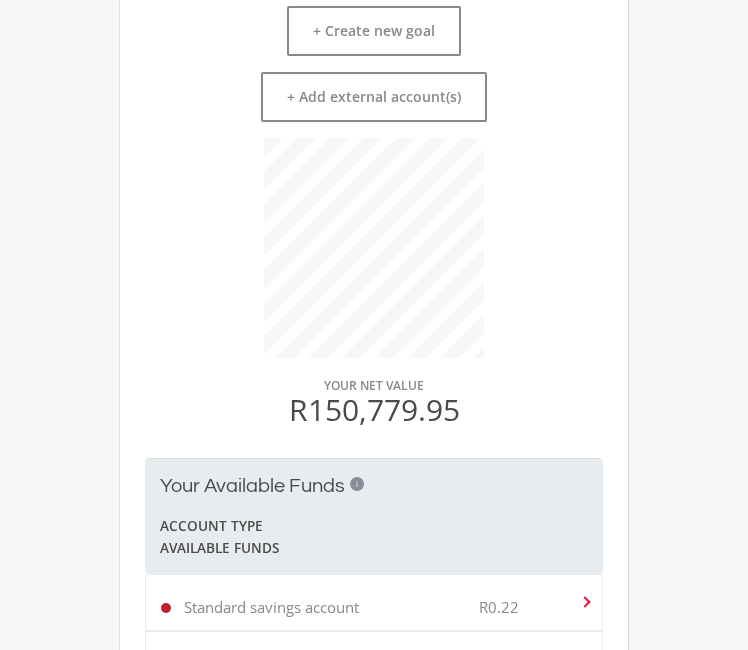 click on "YOUR NET VALUE
R150,779.95" 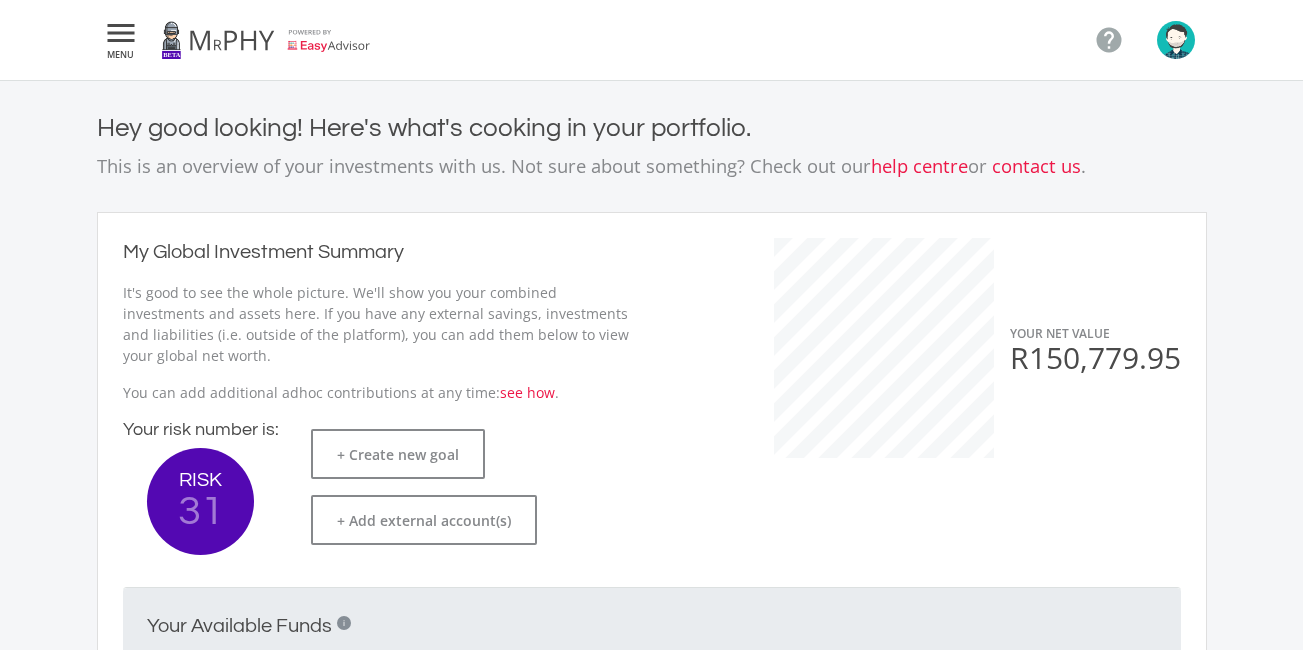 scroll, scrollTop: 0, scrollLeft: 0, axis: both 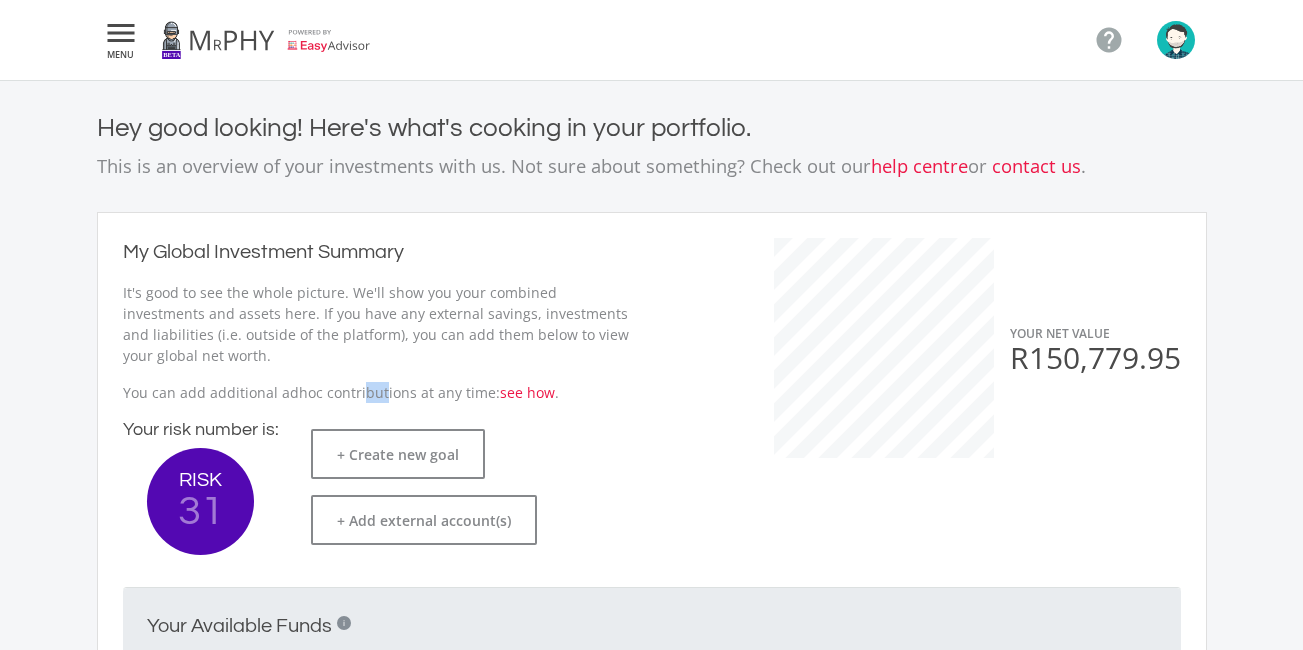 drag, startPoint x: 280, startPoint y: 393, endPoint x: 319, endPoint y: 393, distance: 39 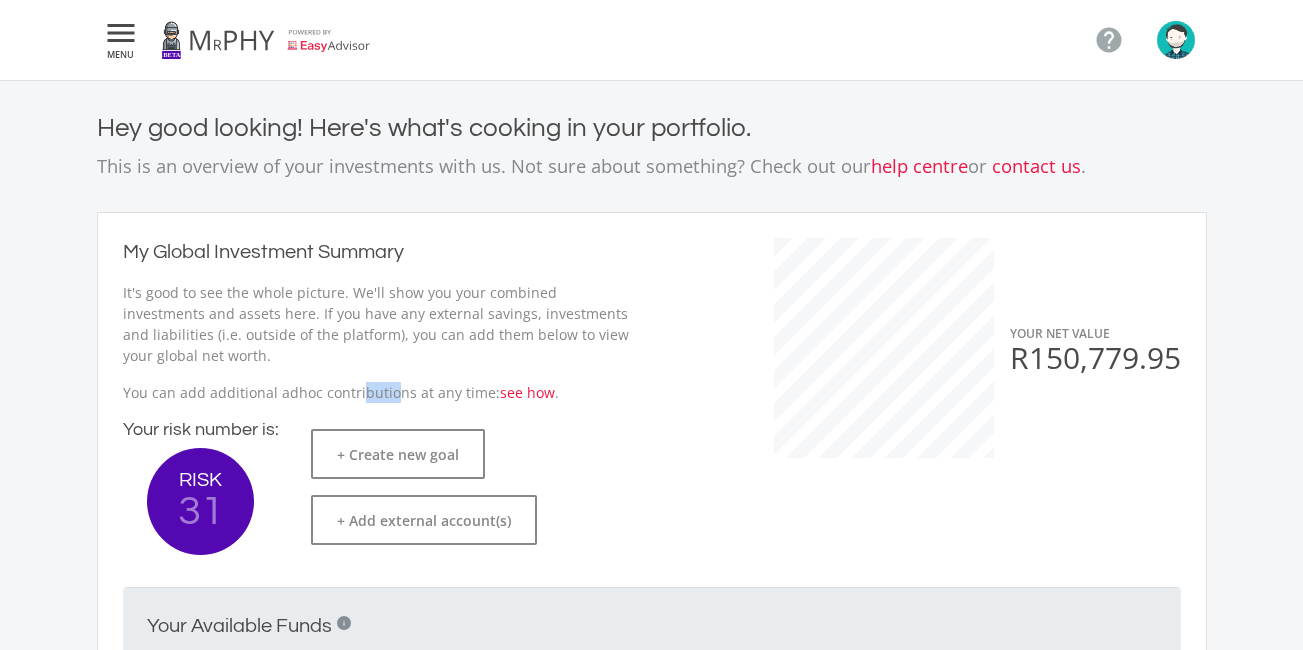 drag, startPoint x: 319, startPoint y: 393, endPoint x: 277, endPoint y: 393, distance: 42 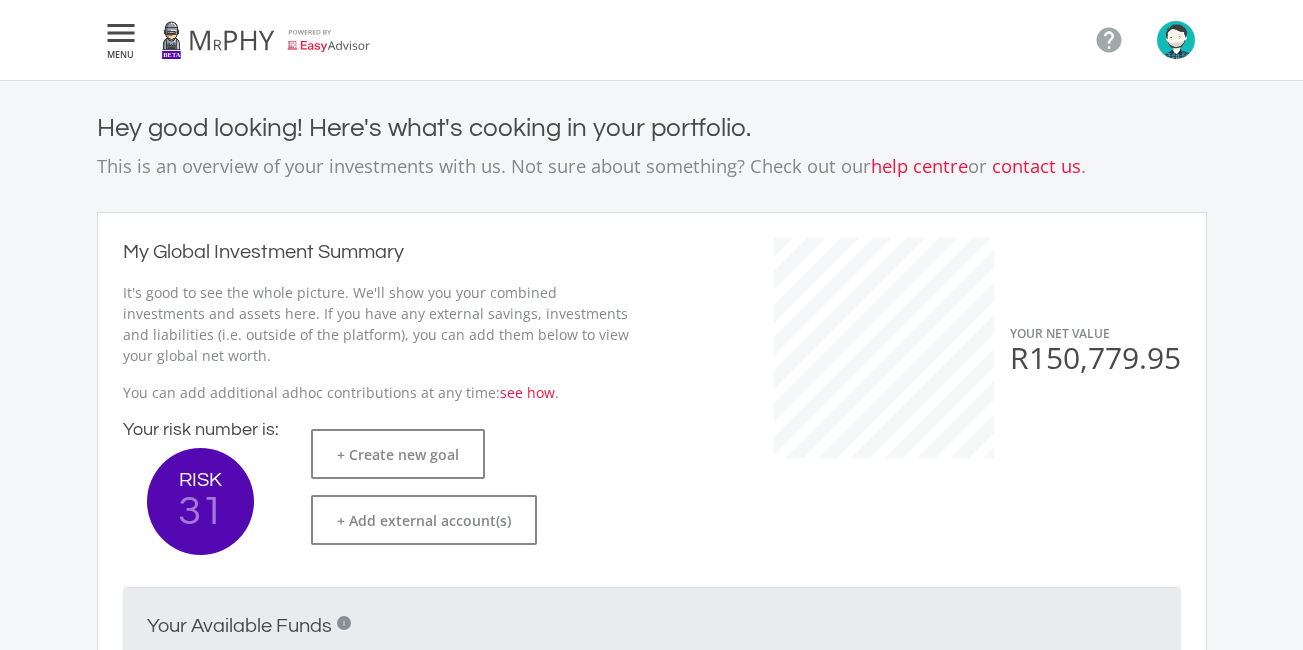 click on "You can add additional adhoc contributions at any time:
see how ." 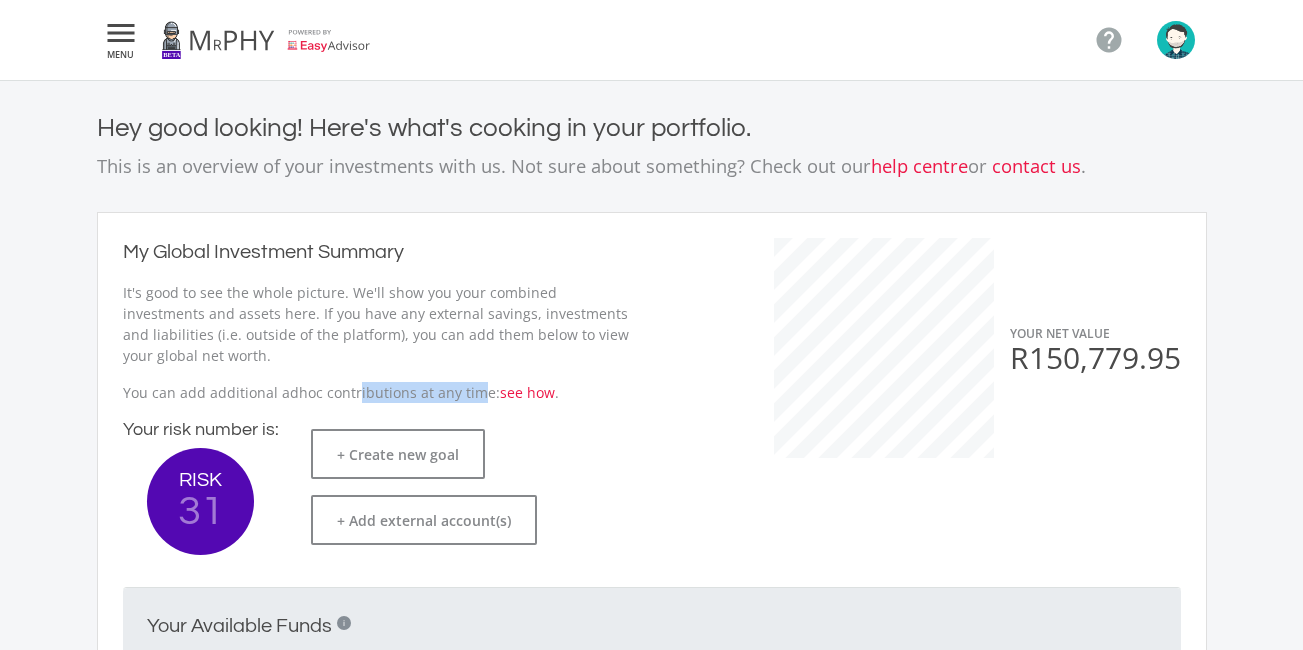drag, startPoint x: 275, startPoint y: 393, endPoint x: 318, endPoint y: 392, distance: 43.011627 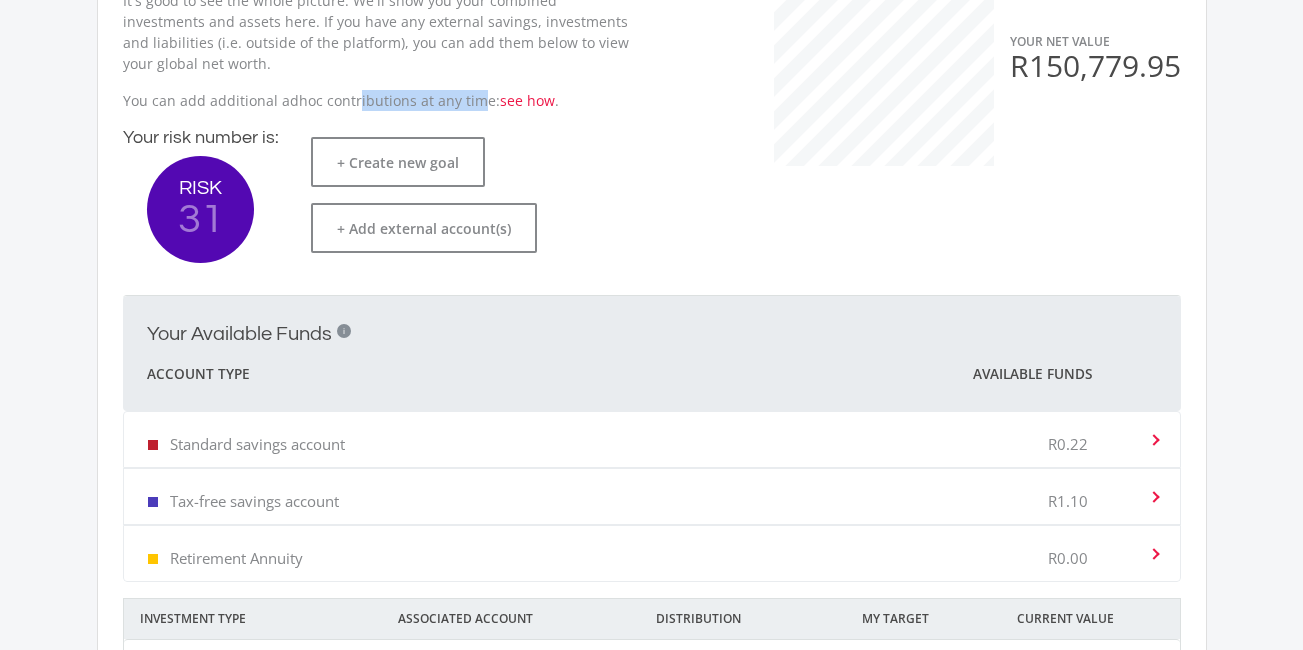 scroll, scrollTop: 296, scrollLeft: 0, axis: vertical 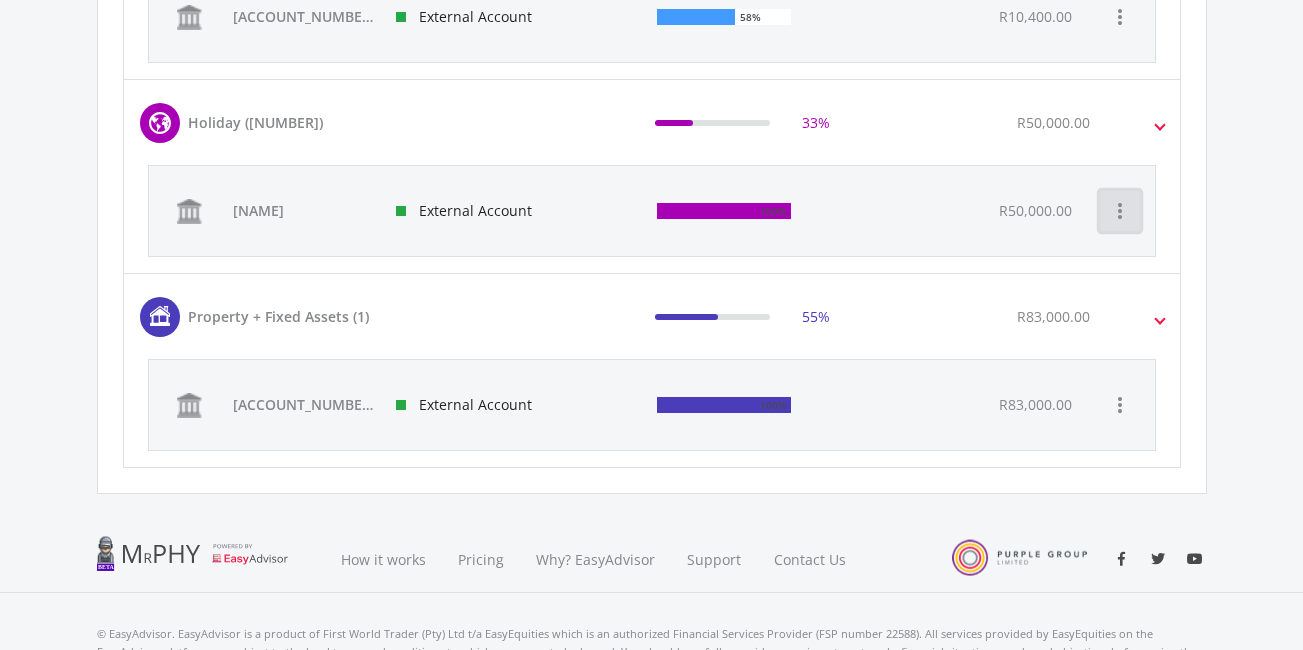 click on "more_vert" at bounding box center [1120, 211] 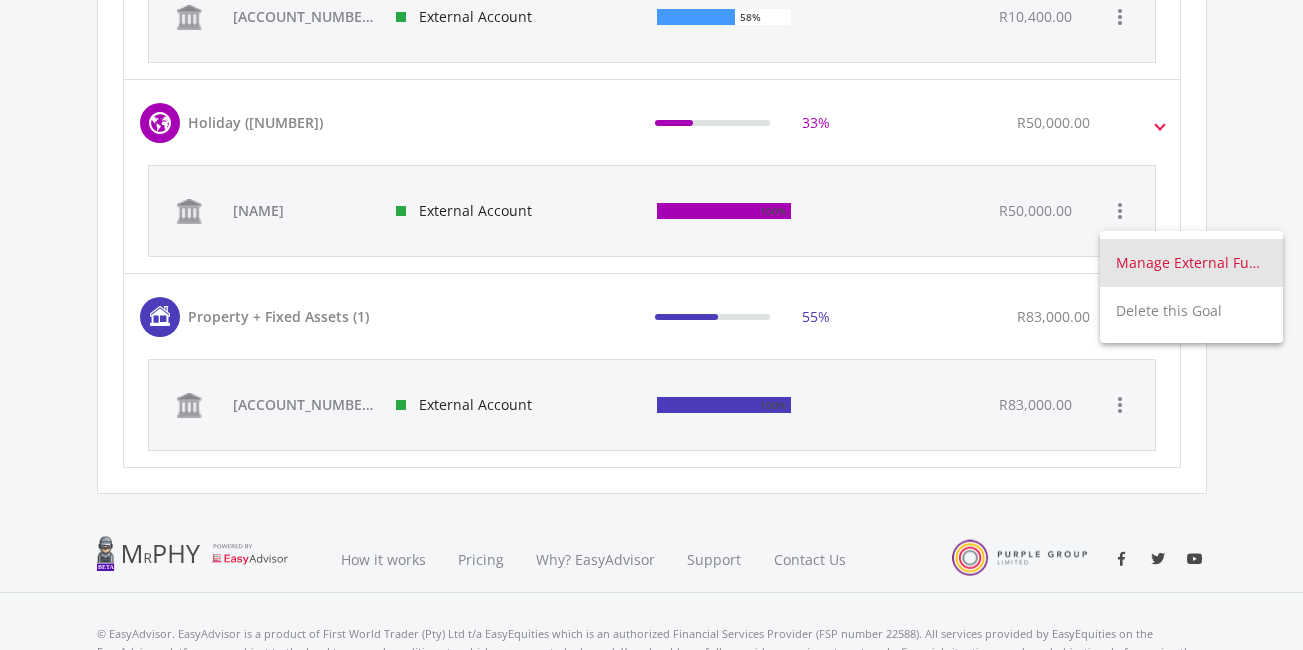 click on "Manage
External Funds" at bounding box center [1191, 263] 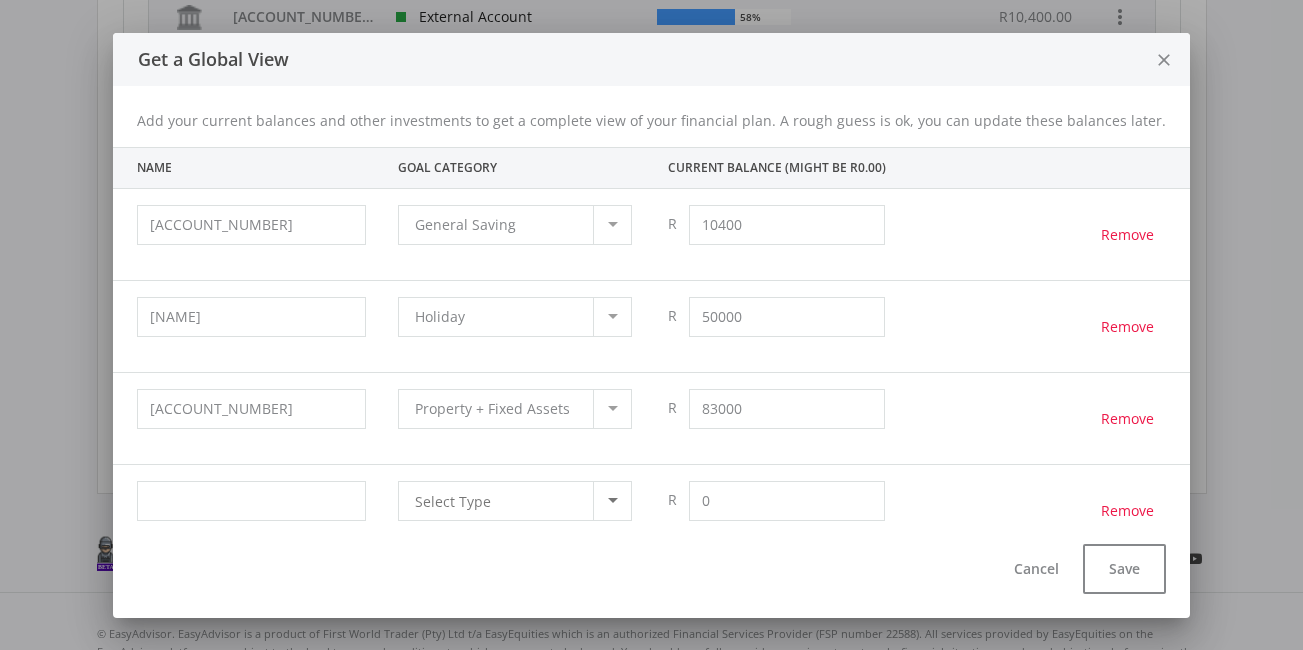 scroll, scrollTop: 0, scrollLeft: 0, axis: both 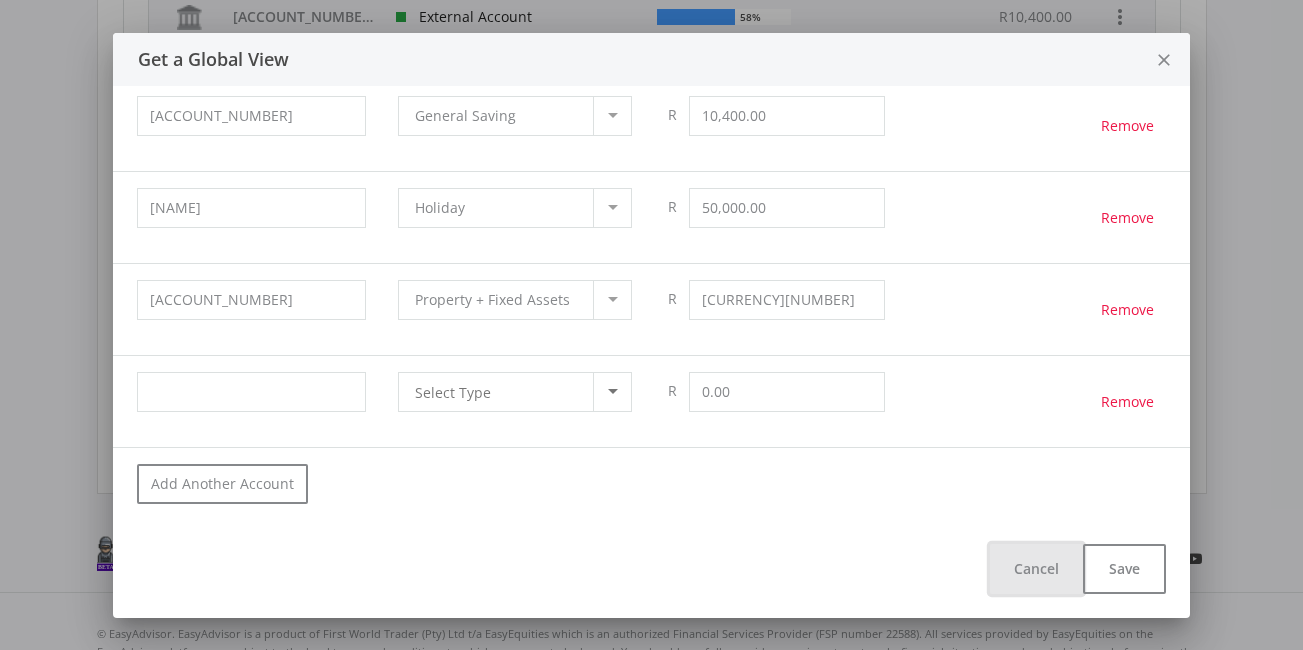 drag, startPoint x: 1018, startPoint y: 566, endPoint x: 1005, endPoint y: 562, distance: 13.601471 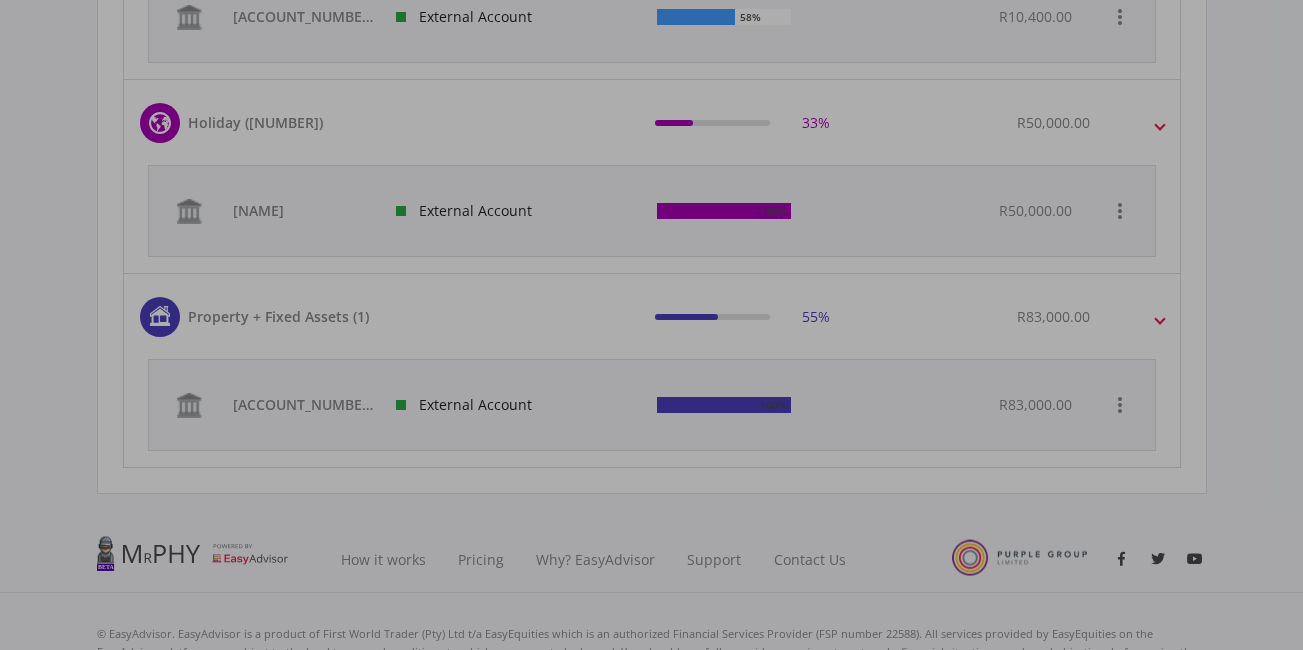 click on "Cancel" at bounding box center [1036, 569] 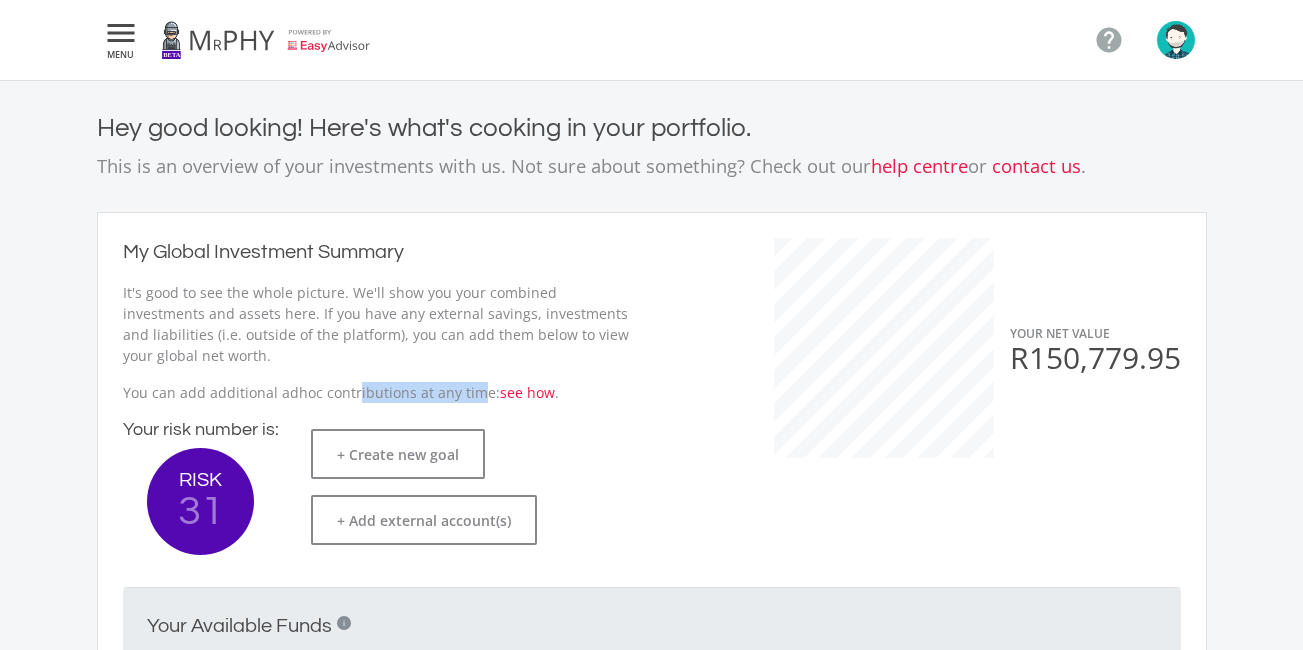scroll, scrollTop: 2229, scrollLeft: 0, axis: vertical 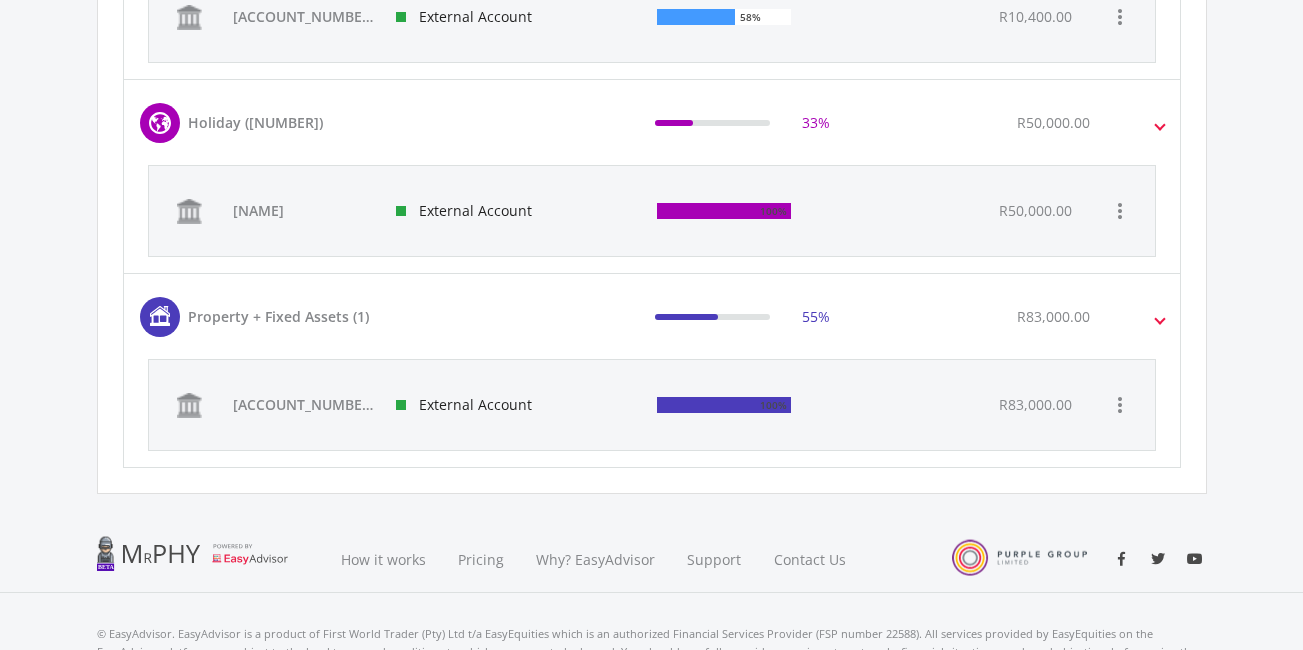 drag, startPoint x: 750, startPoint y: 317, endPoint x: 772, endPoint y: 324, distance: 23.086792 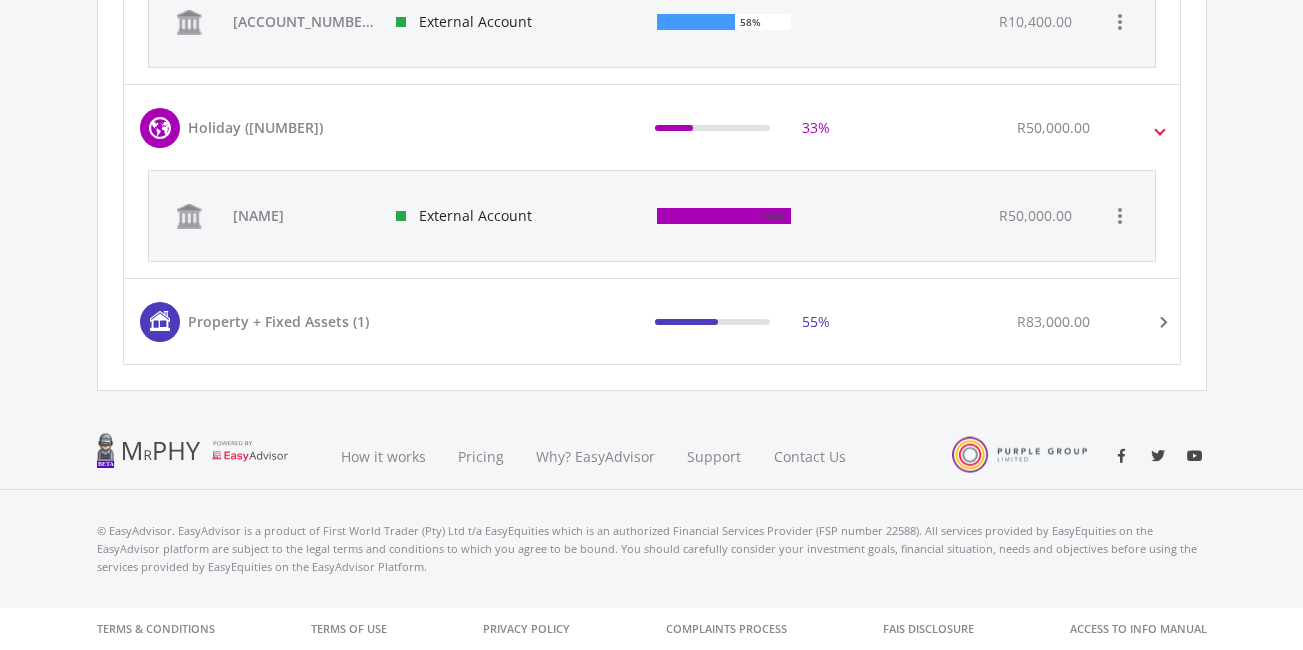 scroll, scrollTop: 2224, scrollLeft: 0, axis: vertical 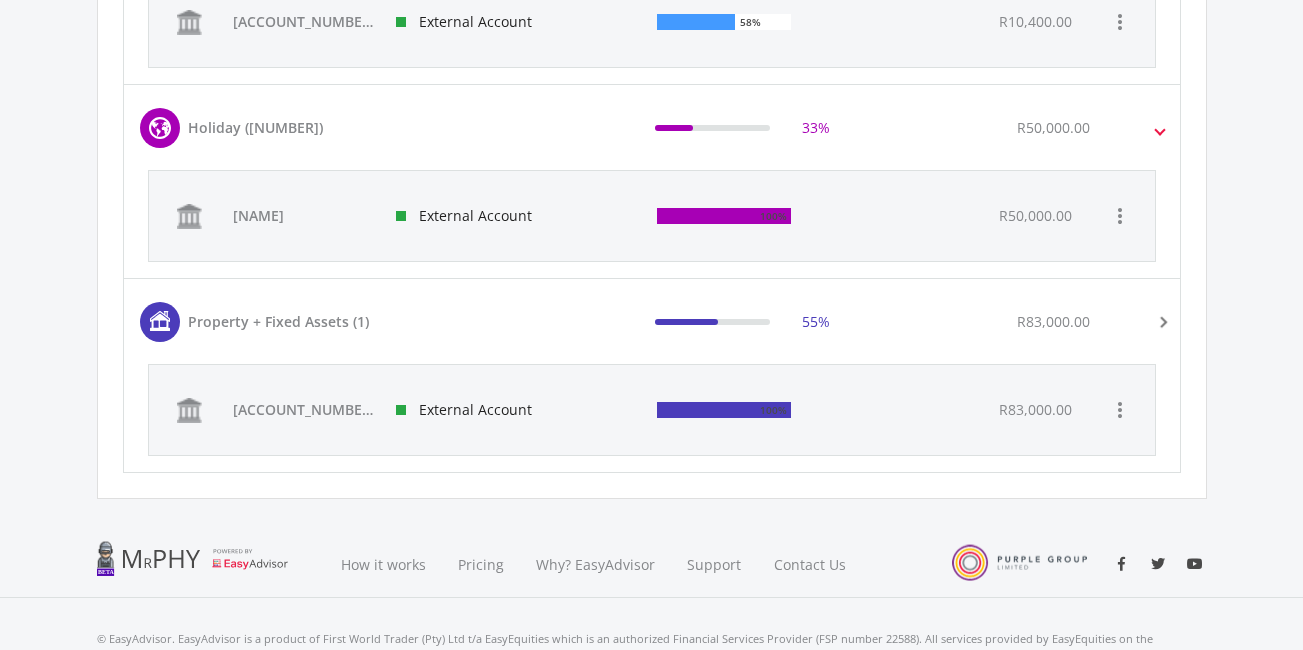 click on "55%" at bounding box center [742, 322] 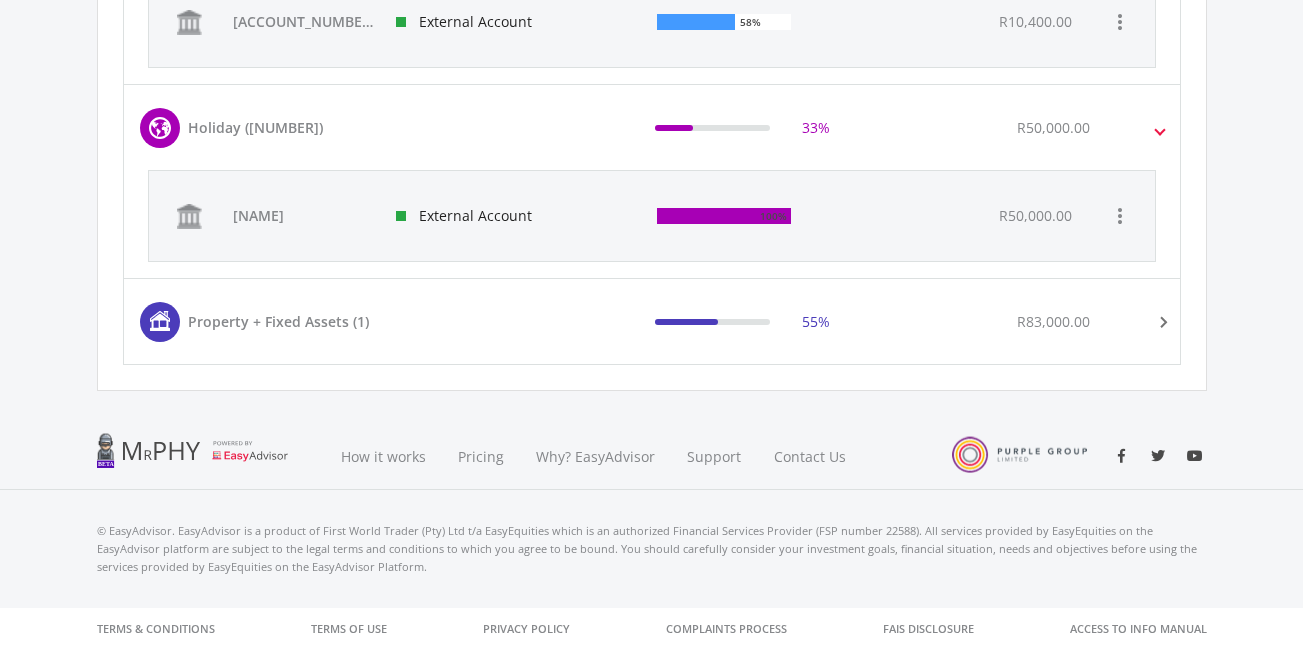 click at bounding box center (913, 216) 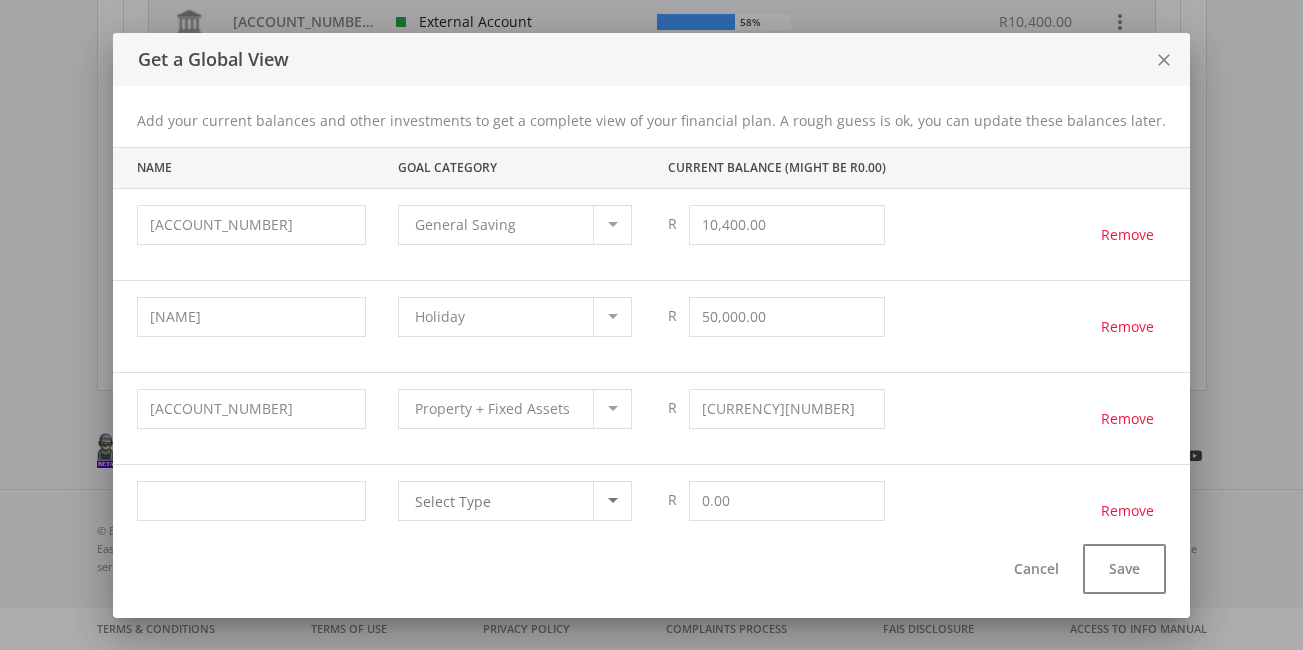 scroll, scrollTop: 0, scrollLeft: 0, axis: both 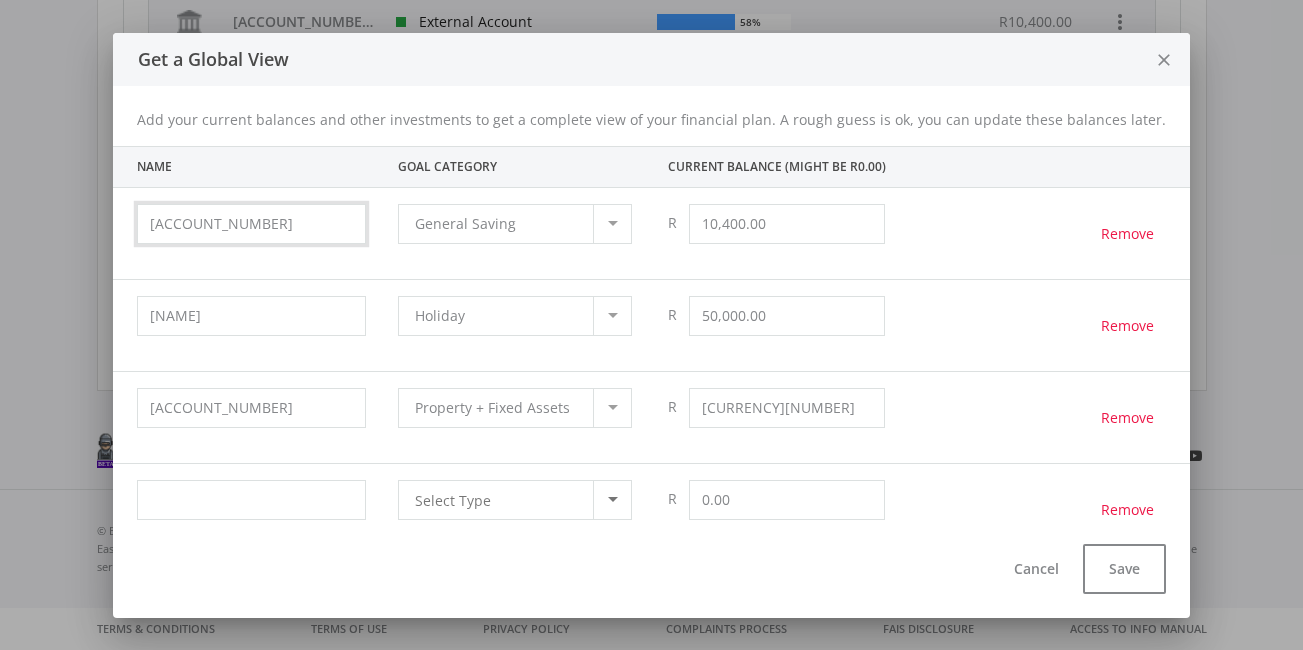 click on "[ACCOUNT_ID]" at bounding box center [251, 224] 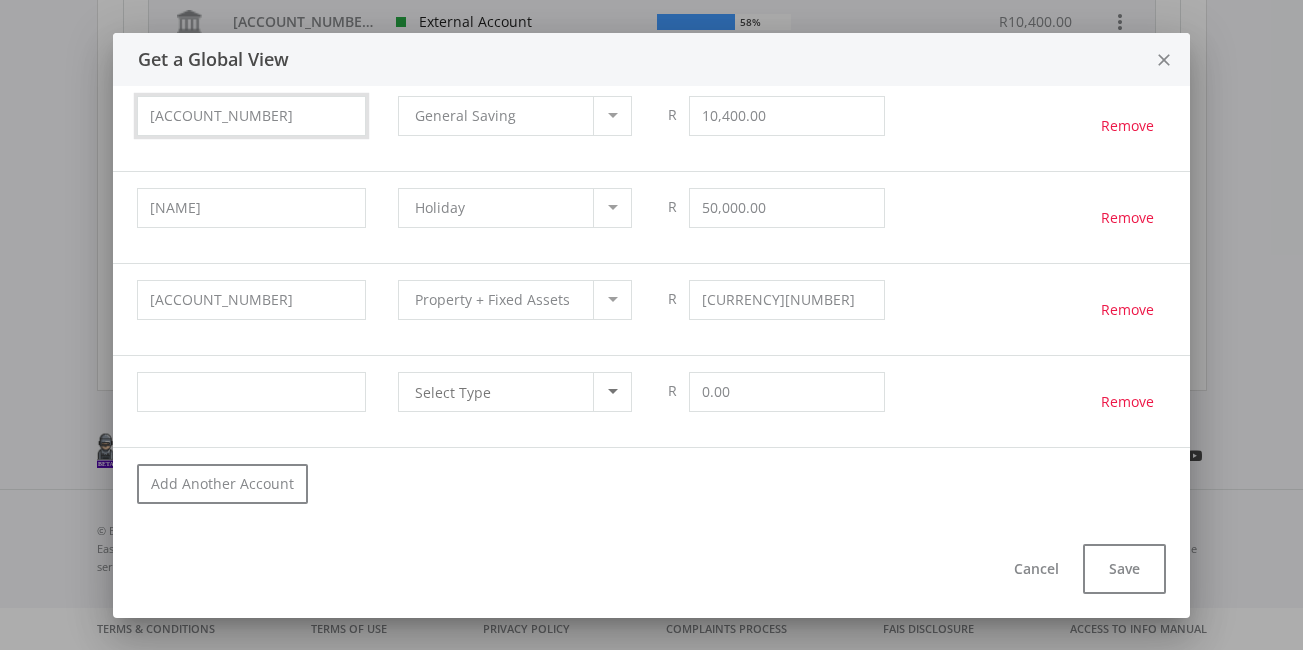 type on "EE2-12939383" 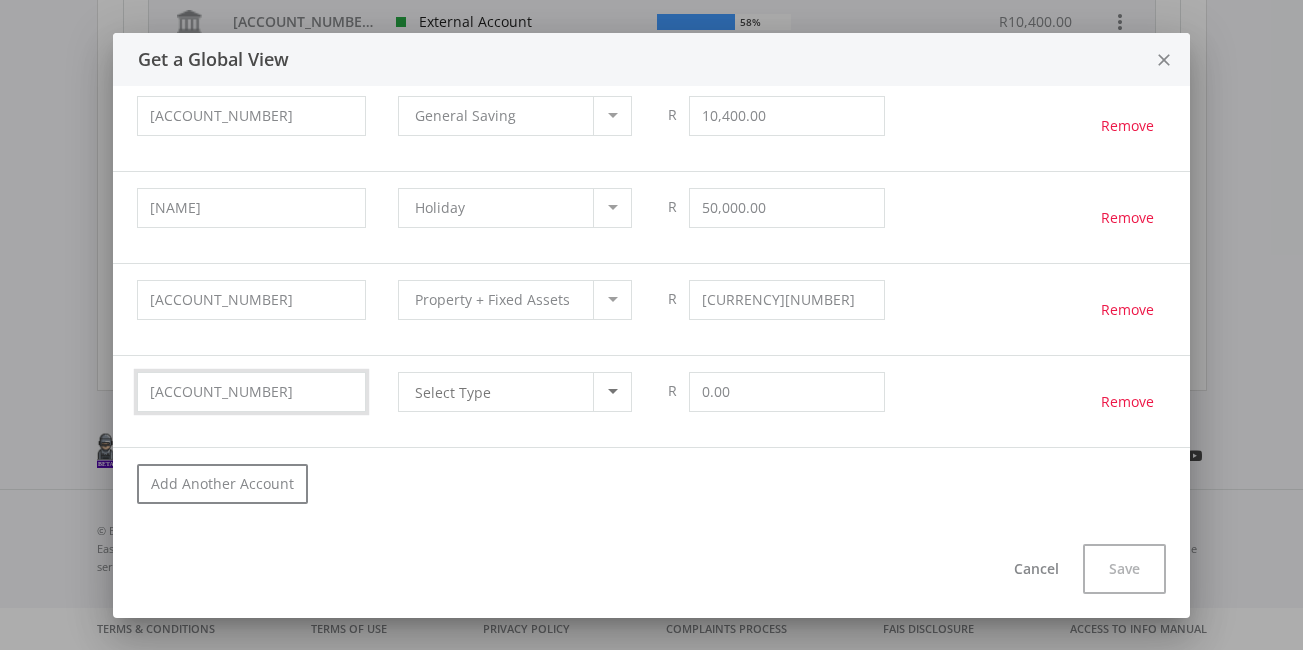click on "1271415" at bounding box center [251, 392] 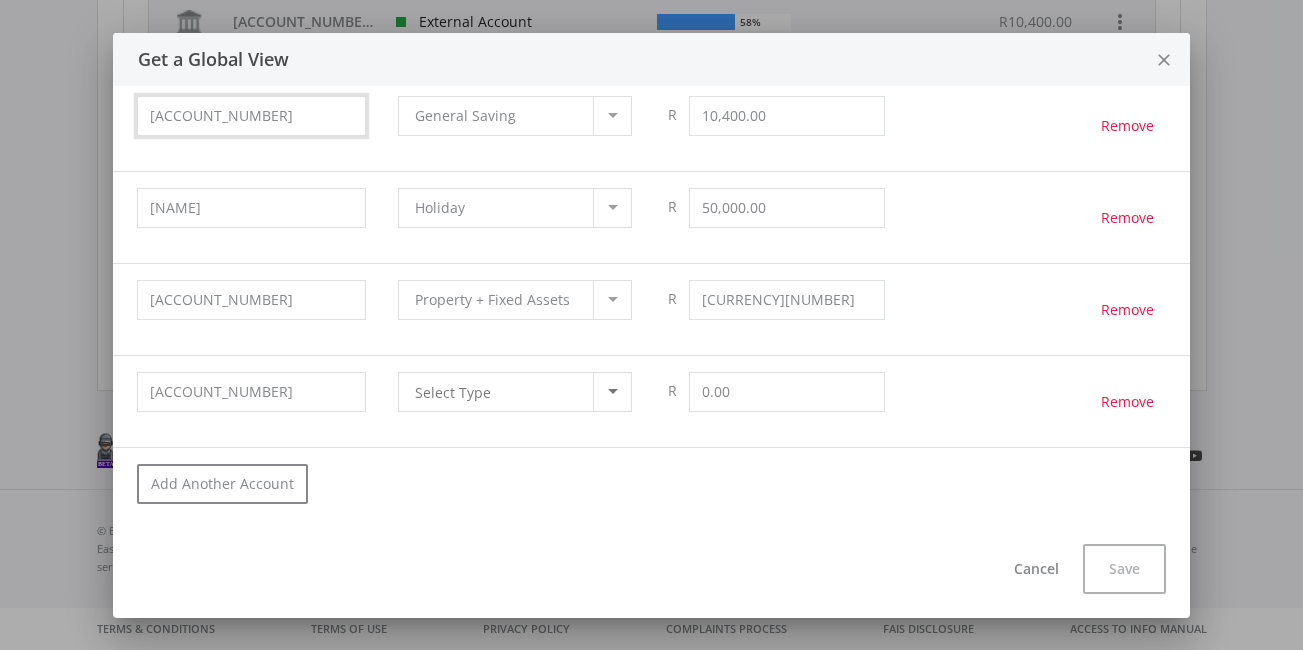 drag, startPoint x: 171, startPoint y: 110, endPoint x: 157, endPoint y: 117, distance: 15.652476 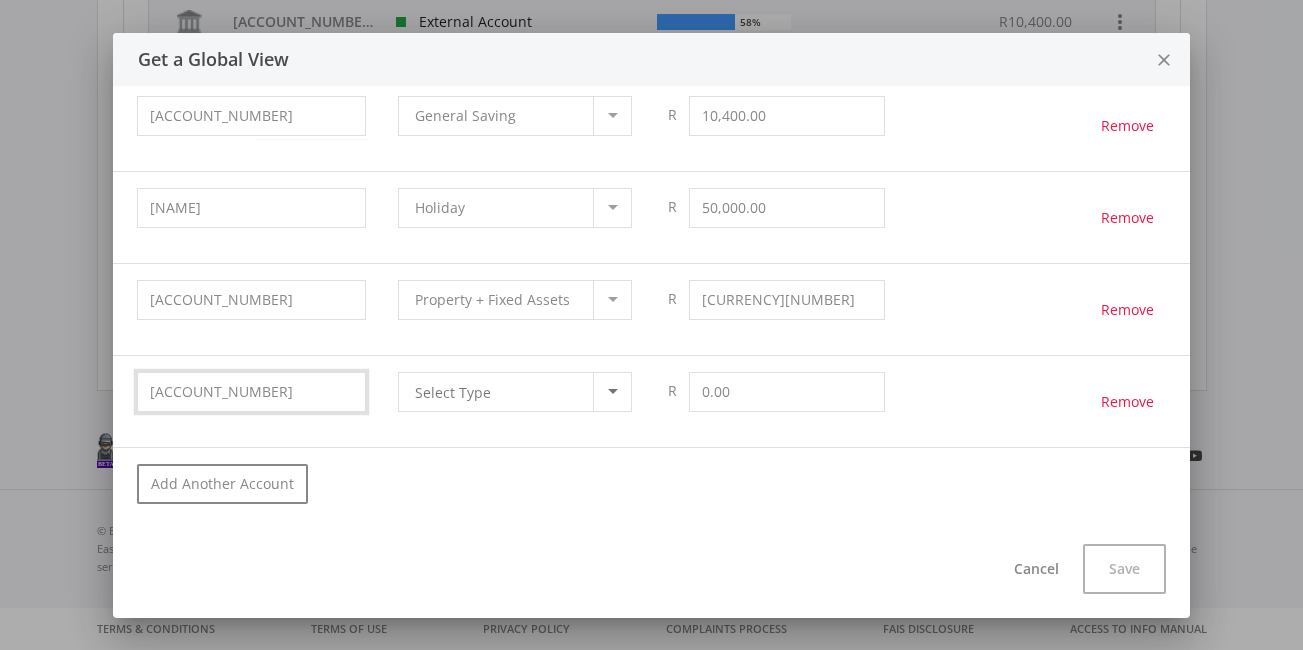 drag, startPoint x: 218, startPoint y: 394, endPoint x: 196, endPoint y: 390, distance: 22.36068 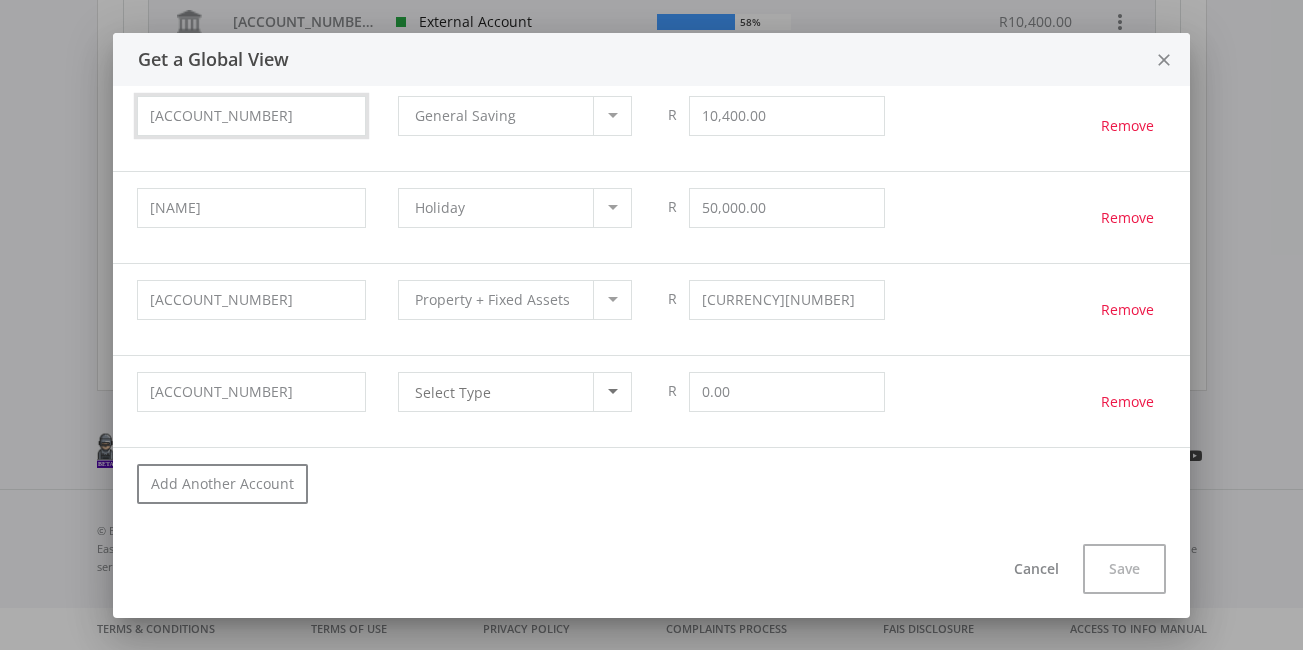 click on "EE2-12939383" at bounding box center [251, 116] 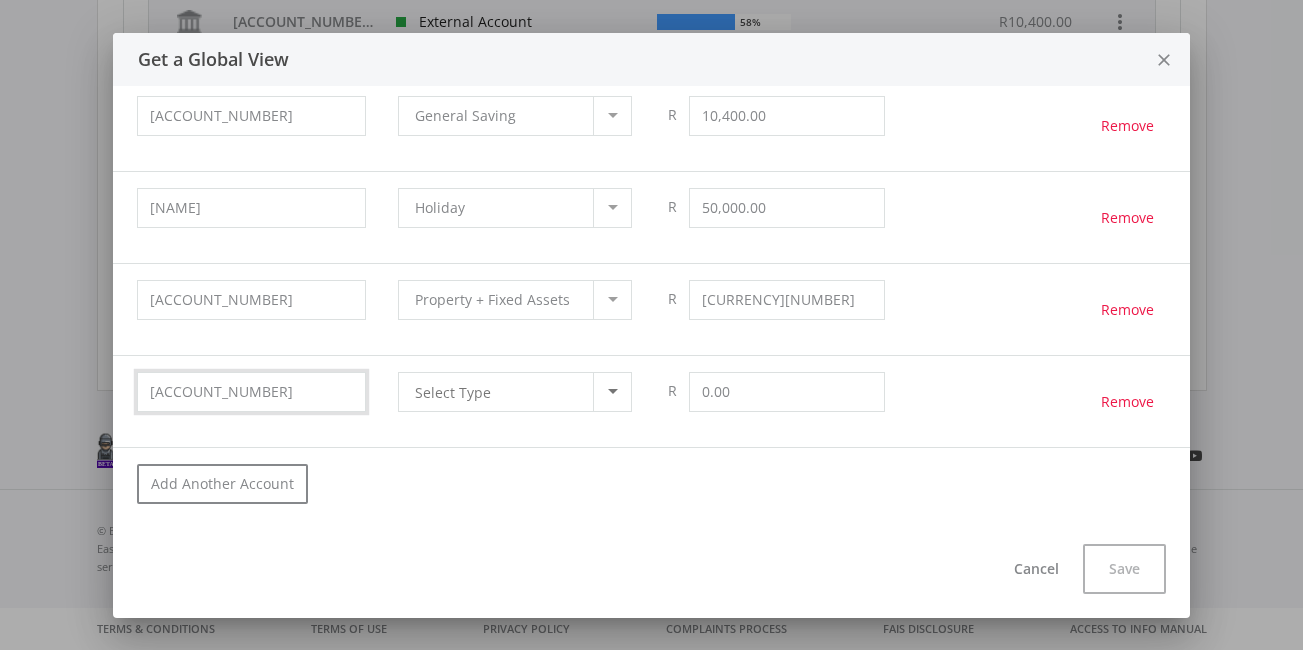 click on "12714152" at bounding box center [251, 392] 